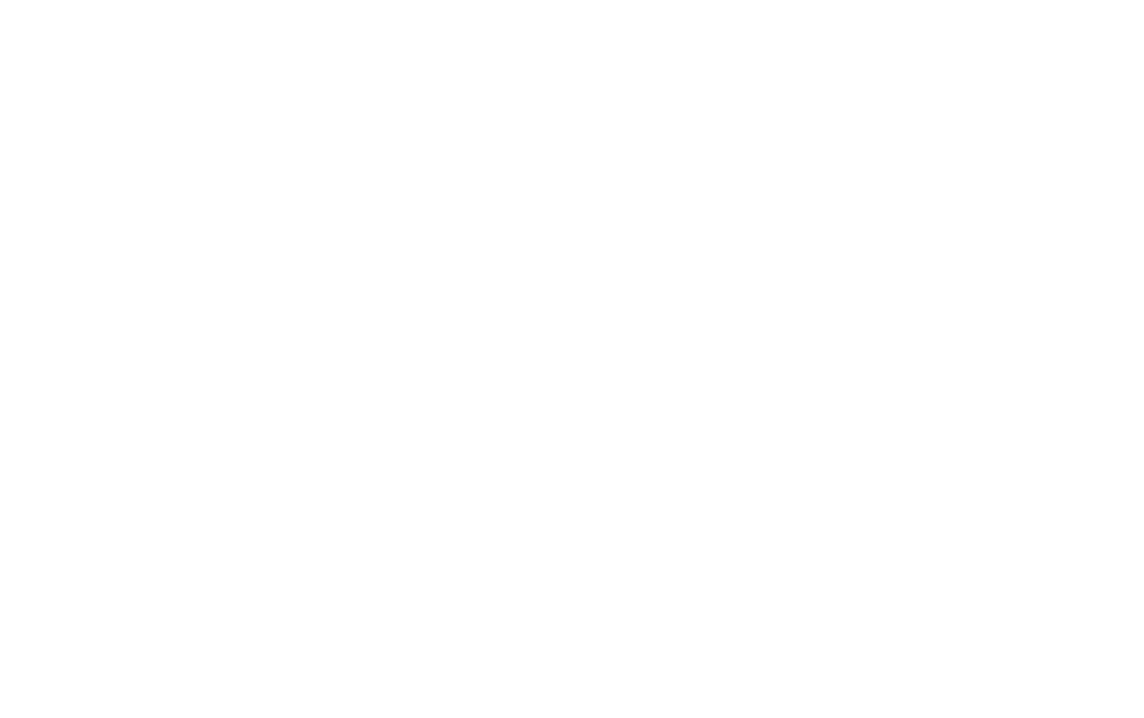 scroll, scrollTop: 0, scrollLeft: 0, axis: both 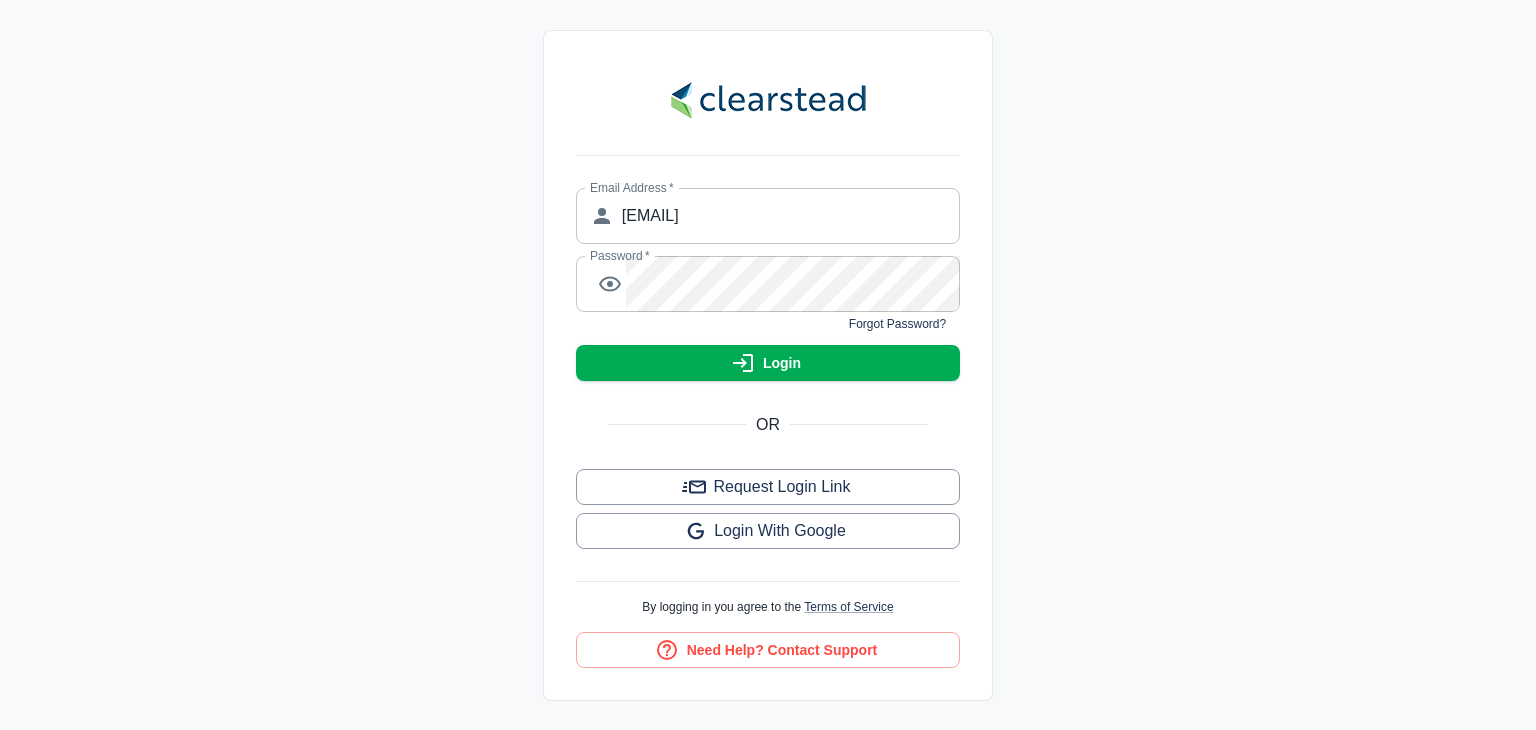 click on "Email Address   * ​ [EMAIL] Email Address   * Password   * ​ Password   * Forgot Password? Login OR Request Login Link Login with Google By logging in you agree to the   Terms of Service Need Help? Contact Support" at bounding box center (768, 365) 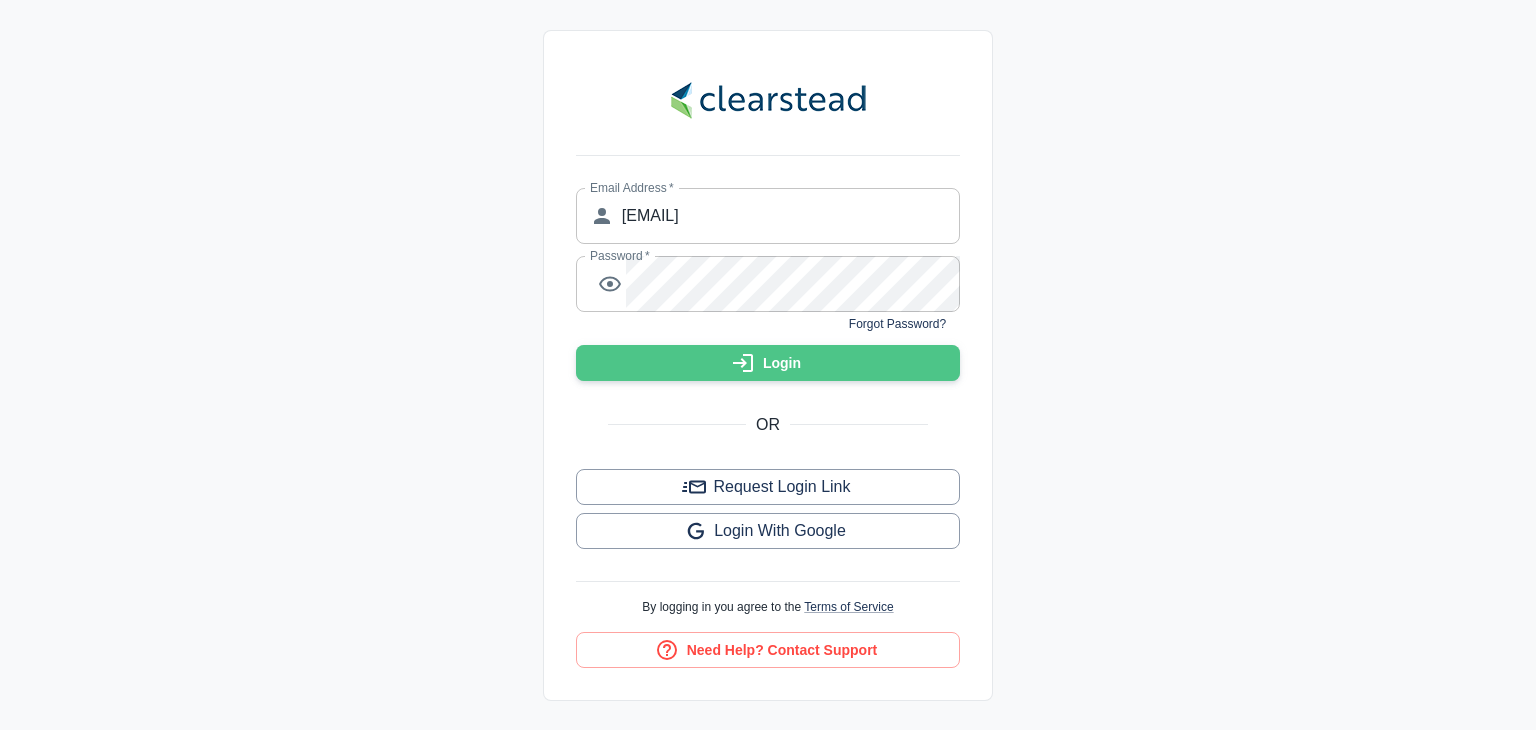 click on "Login" at bounding box center (768, 363) 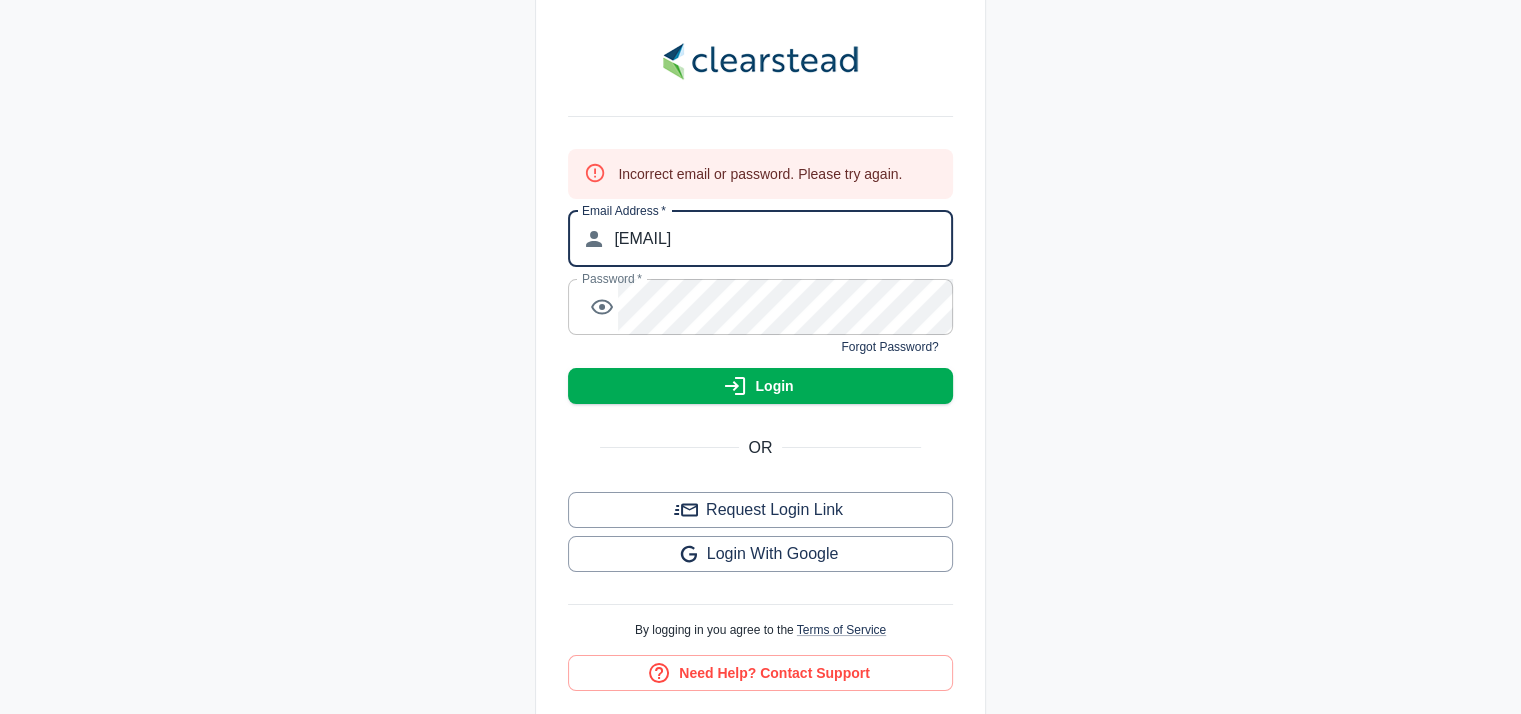 drag, startPoint x: 1472, startPoint y: 1, endPoint x: 500, endPoint y: 82, distance: 975.36914 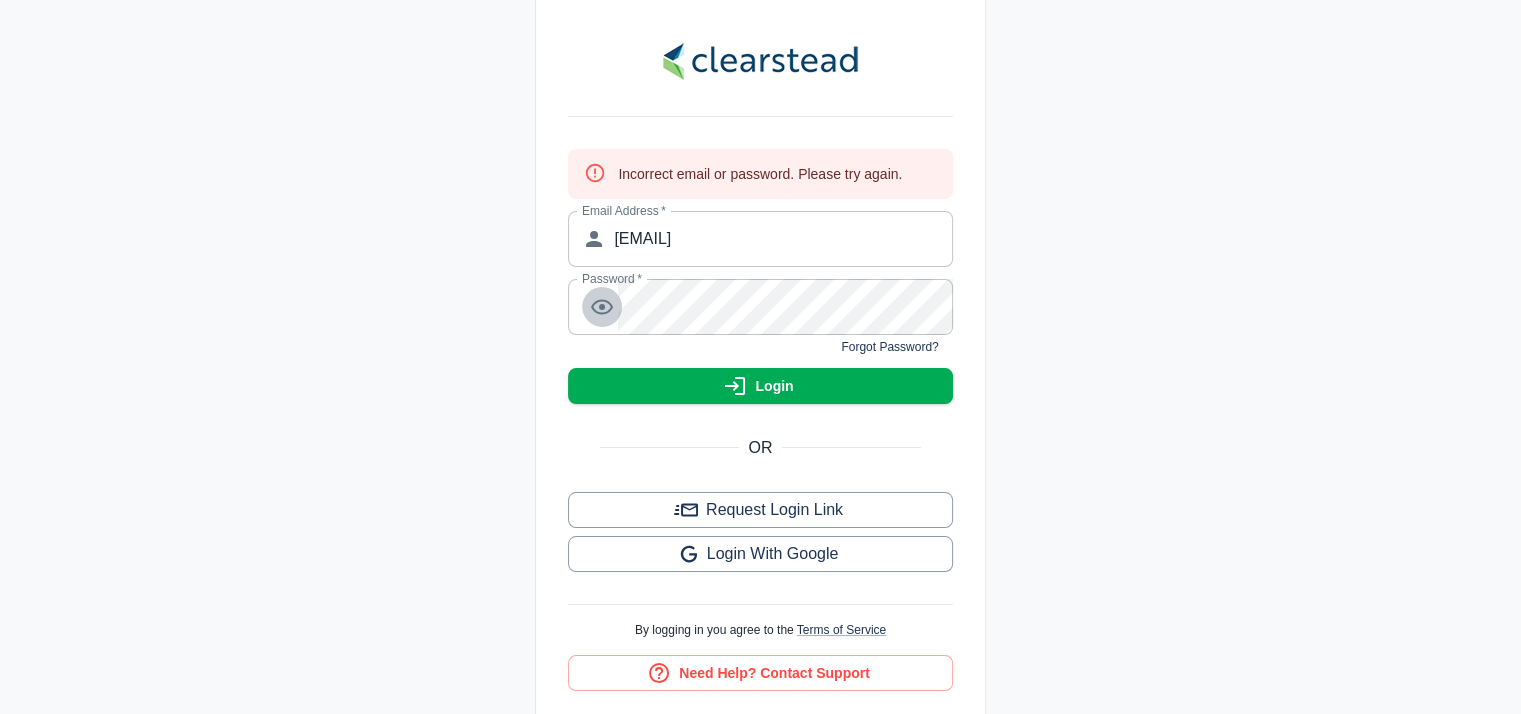 click at bounding box center (602, 307) 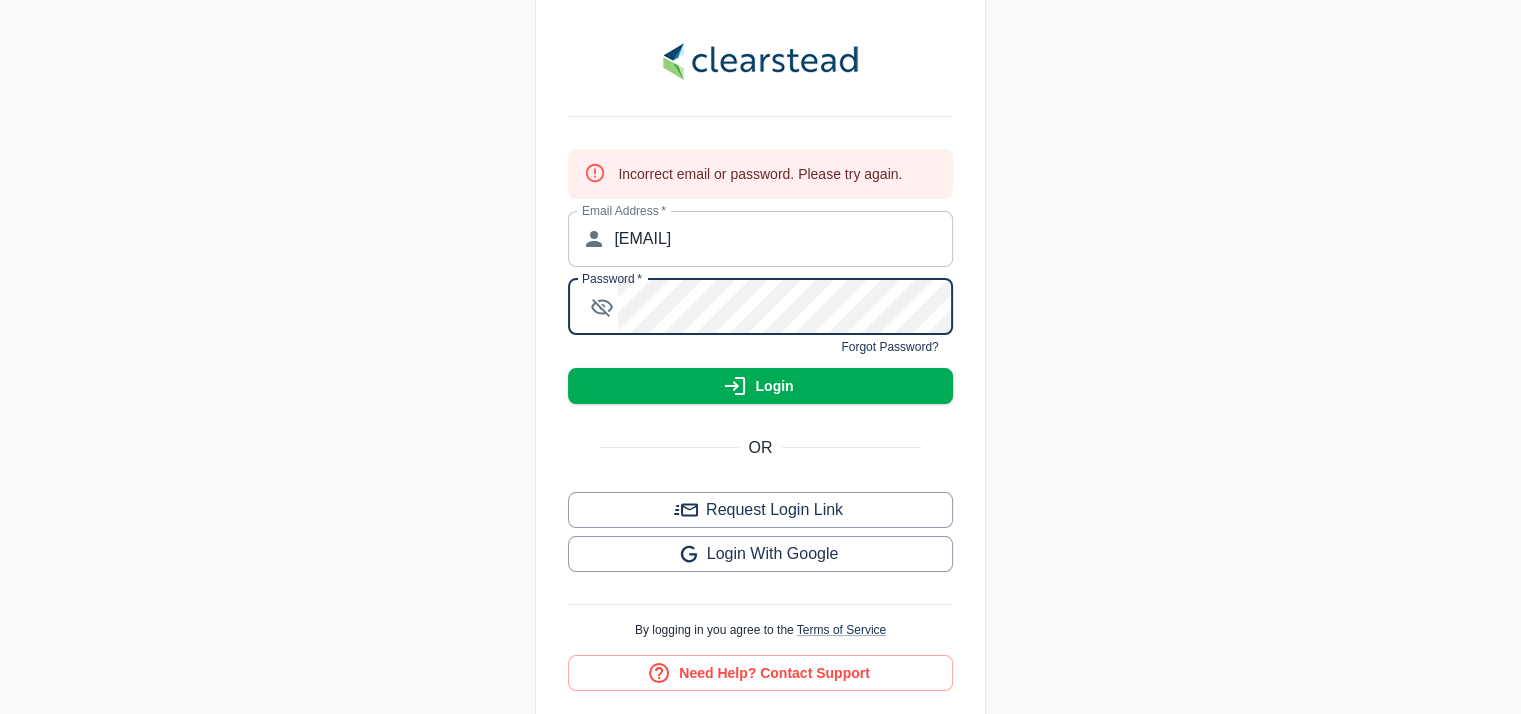 click on "Incorrect email or password. Please try again. Email Address   * ​ jackermann@clearstead.com Email Address   * Password   * ​ Password   * Forgot Password? Login OR Request Login Link Login with Google By logging in you agree to the   Terms of Service Need Help? Contact Support" at bounding box center (760, 357) 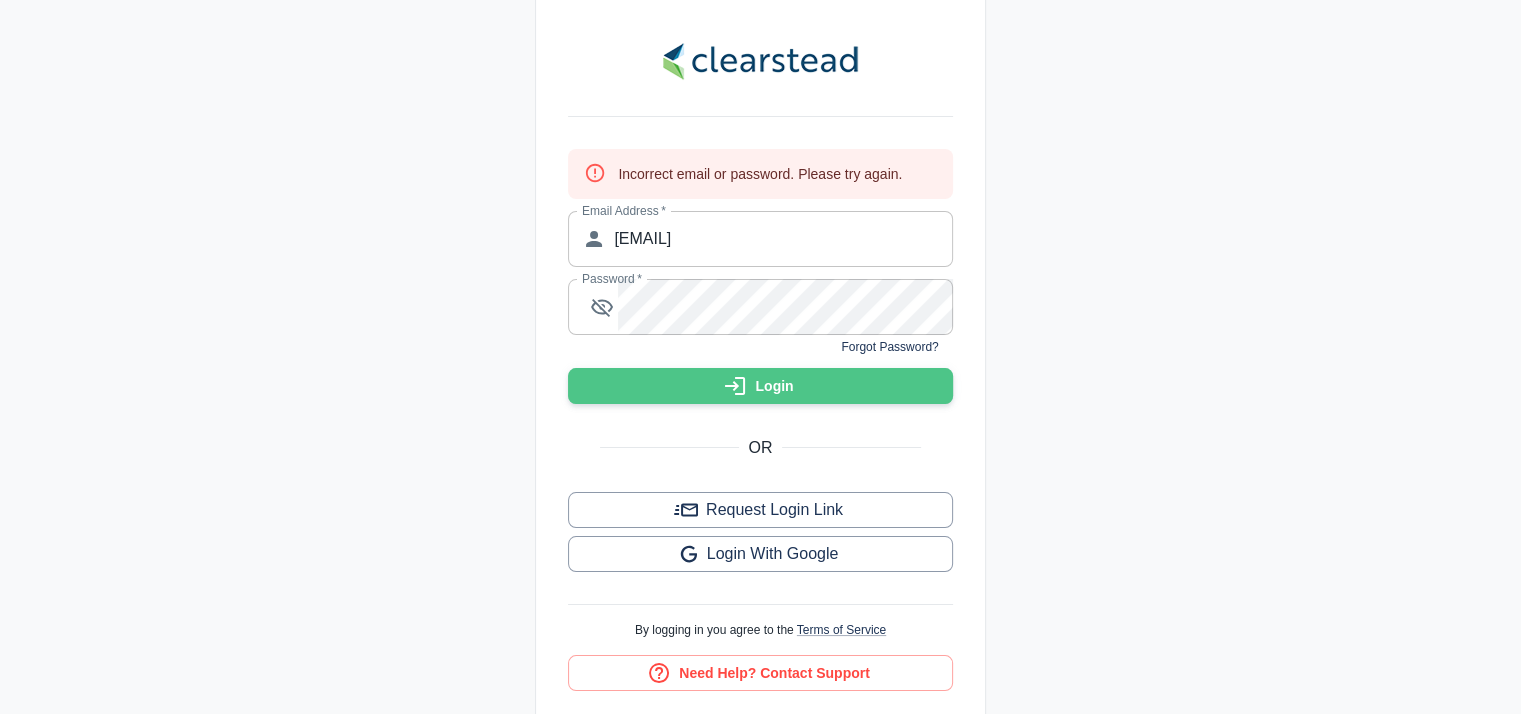 click on "Login" at bounding box center (760, 386) 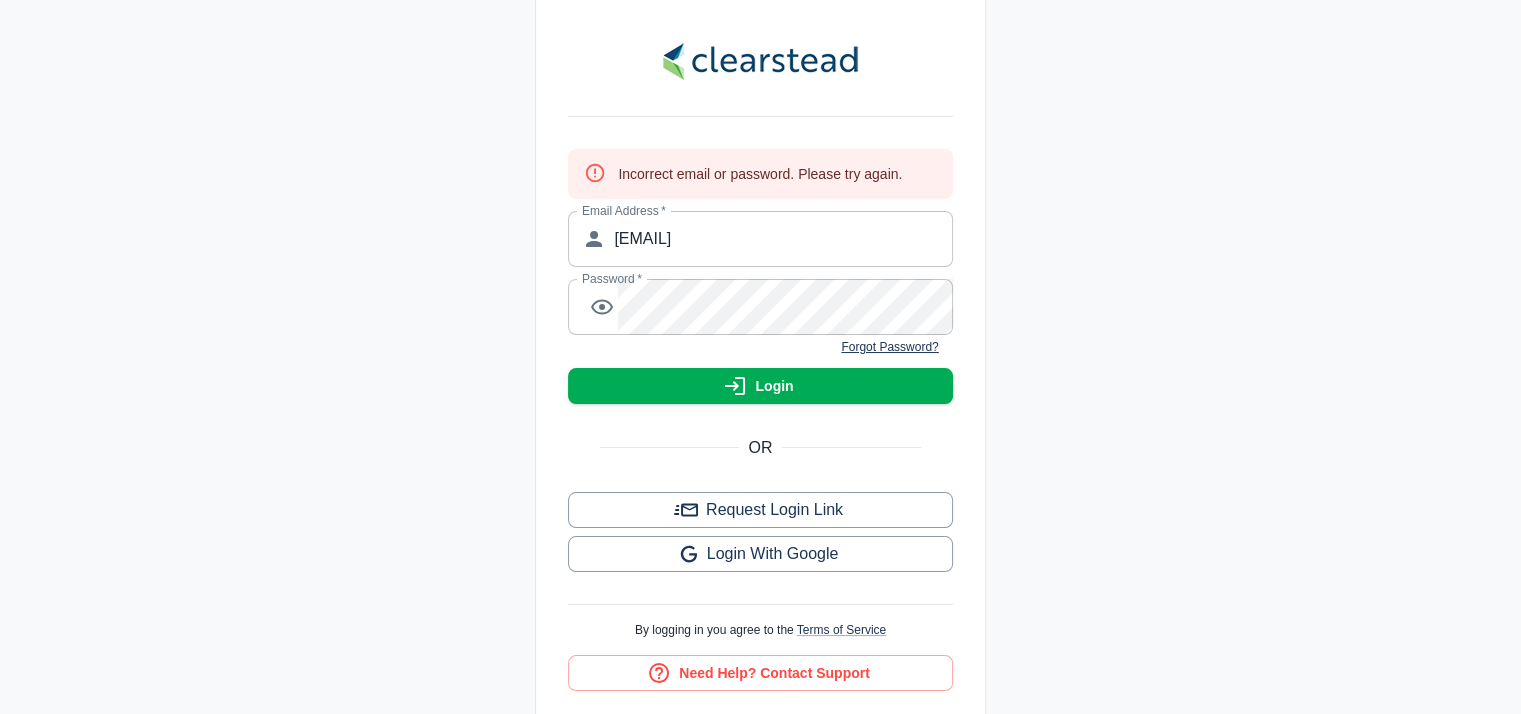 click on "Forgot Password?" at bounding box center (889, 347) 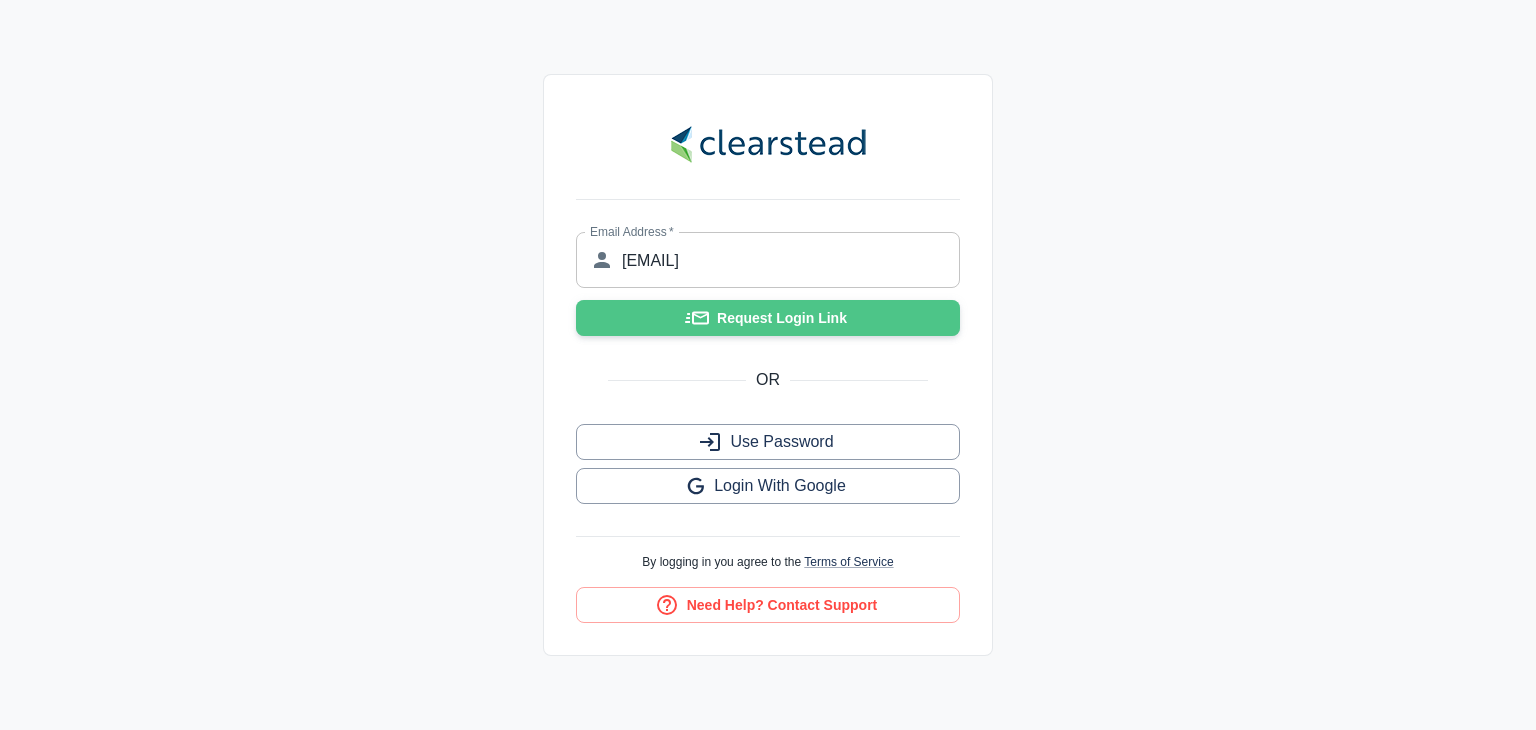 click on "Request Login Link" at bounding box center [768, 318] 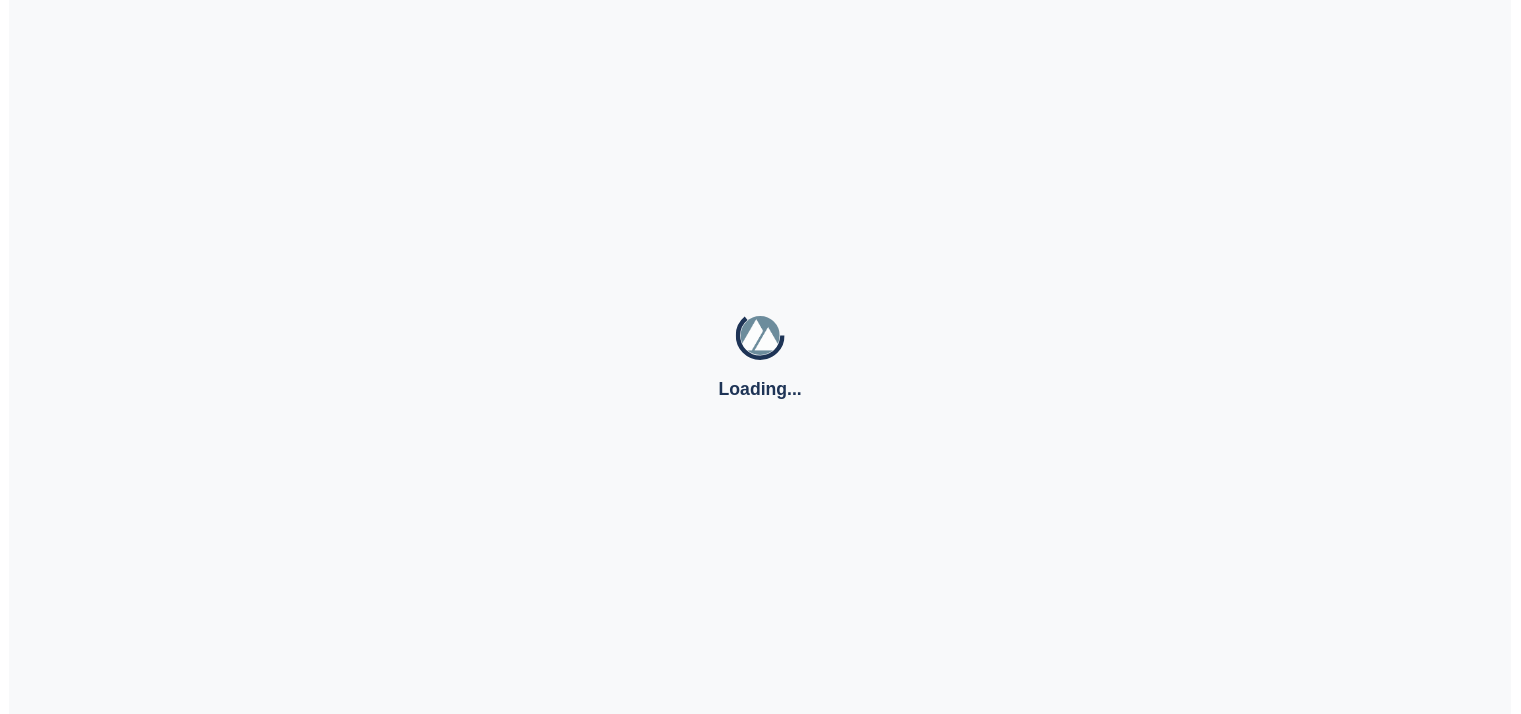 scroll, scrollTop: 0, scrollLeft: 0, axis: both 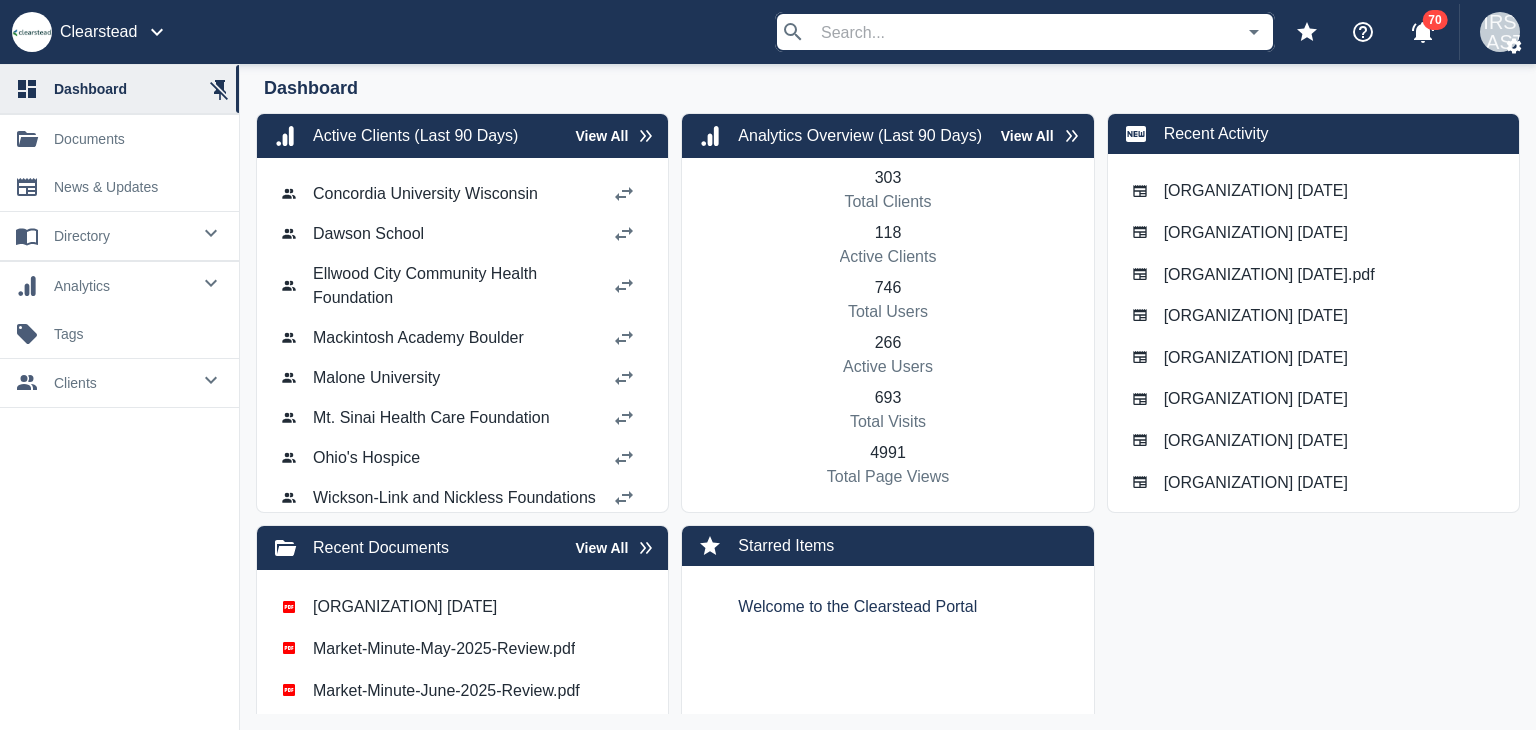click on "documents" at bounding box center (138, 139) 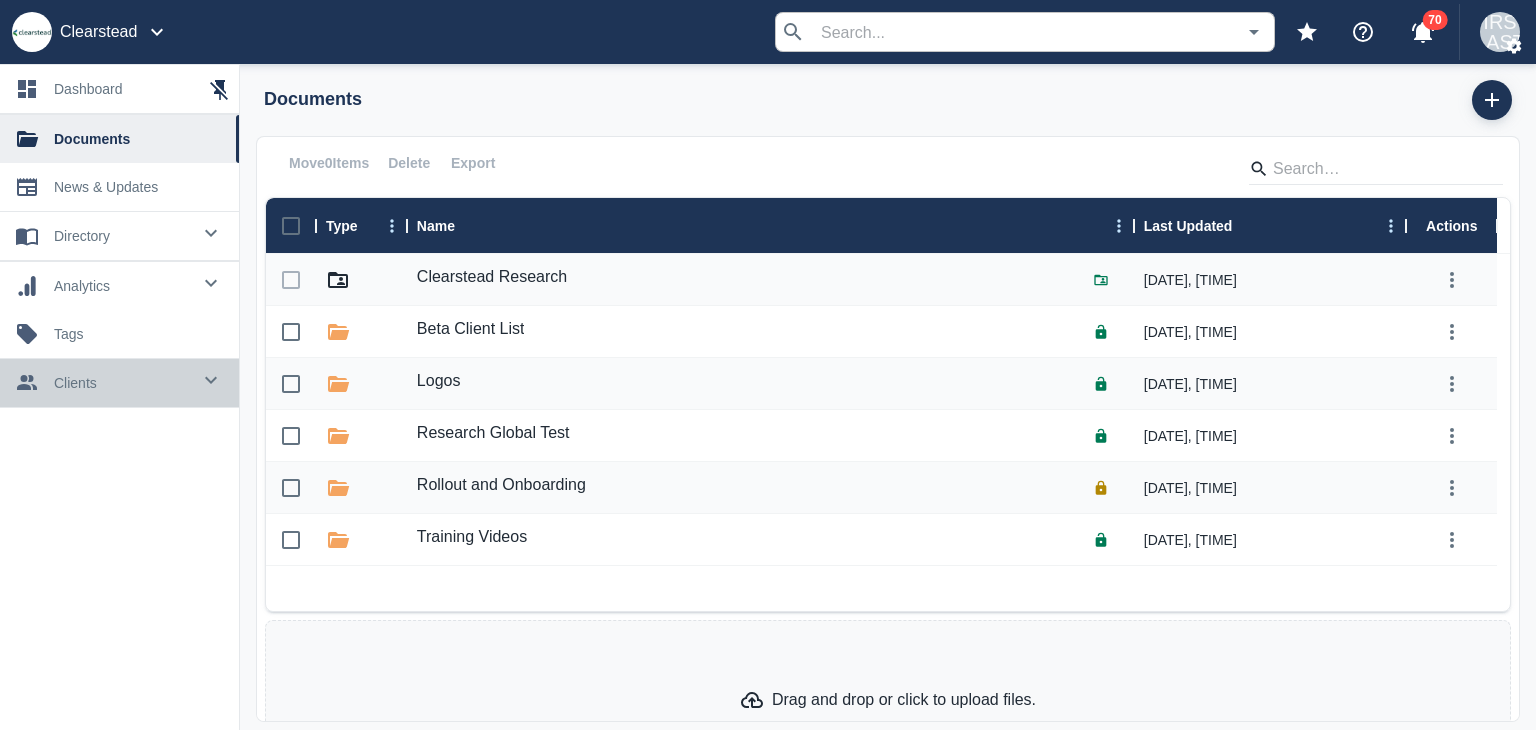 click on "clients" at bounding box center [122, 236] 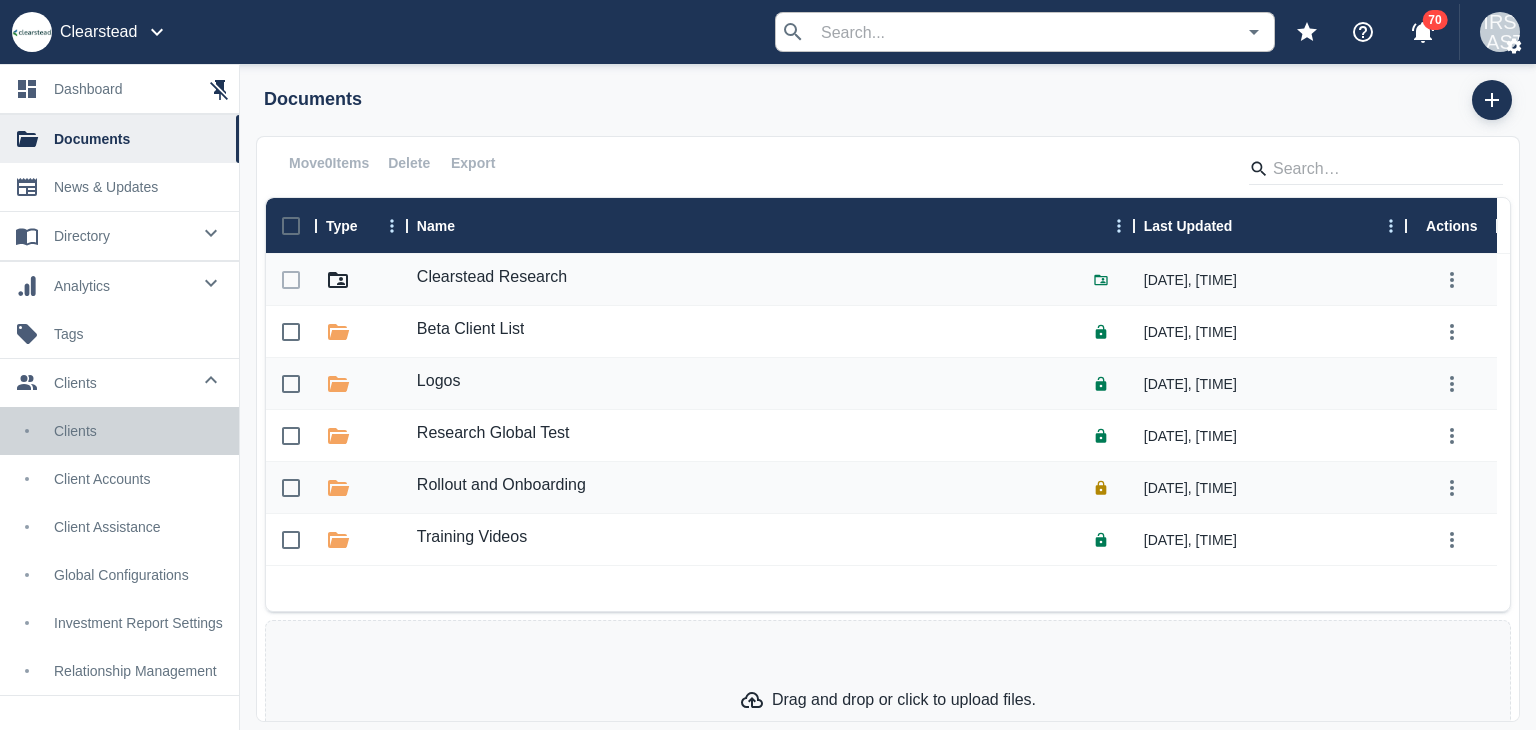 click on "Clients" at bounding box center (138, 431) 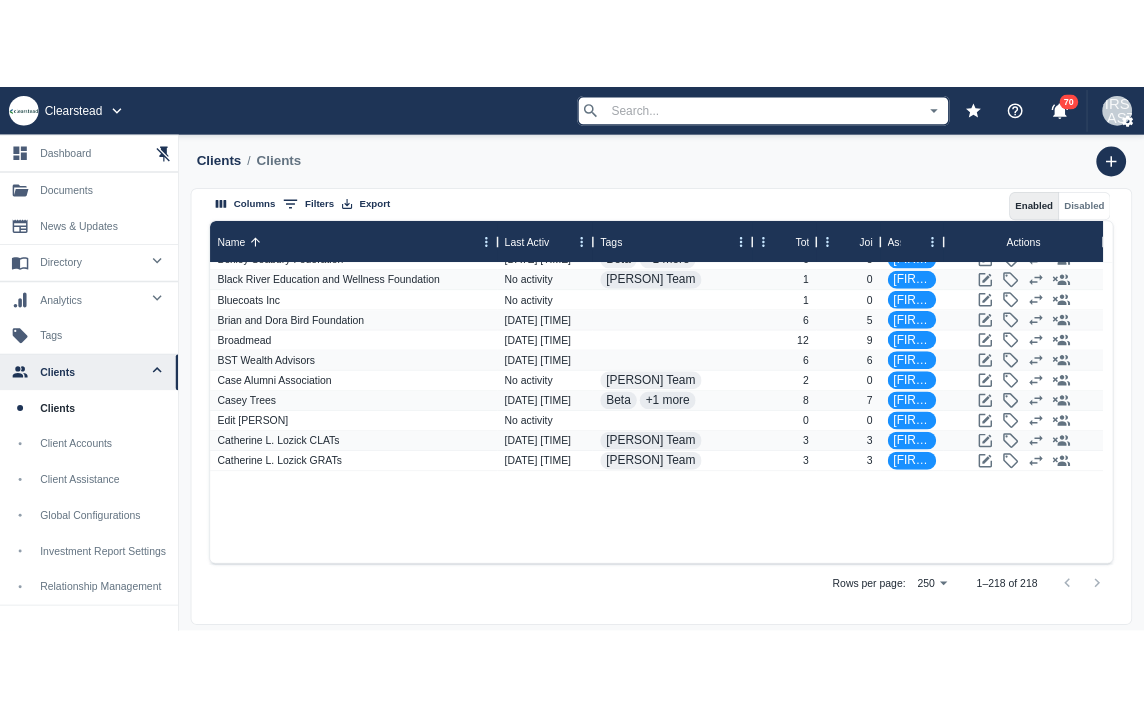 scroll, scrollTop: 818, scrollLeft: 0, axis: vertical 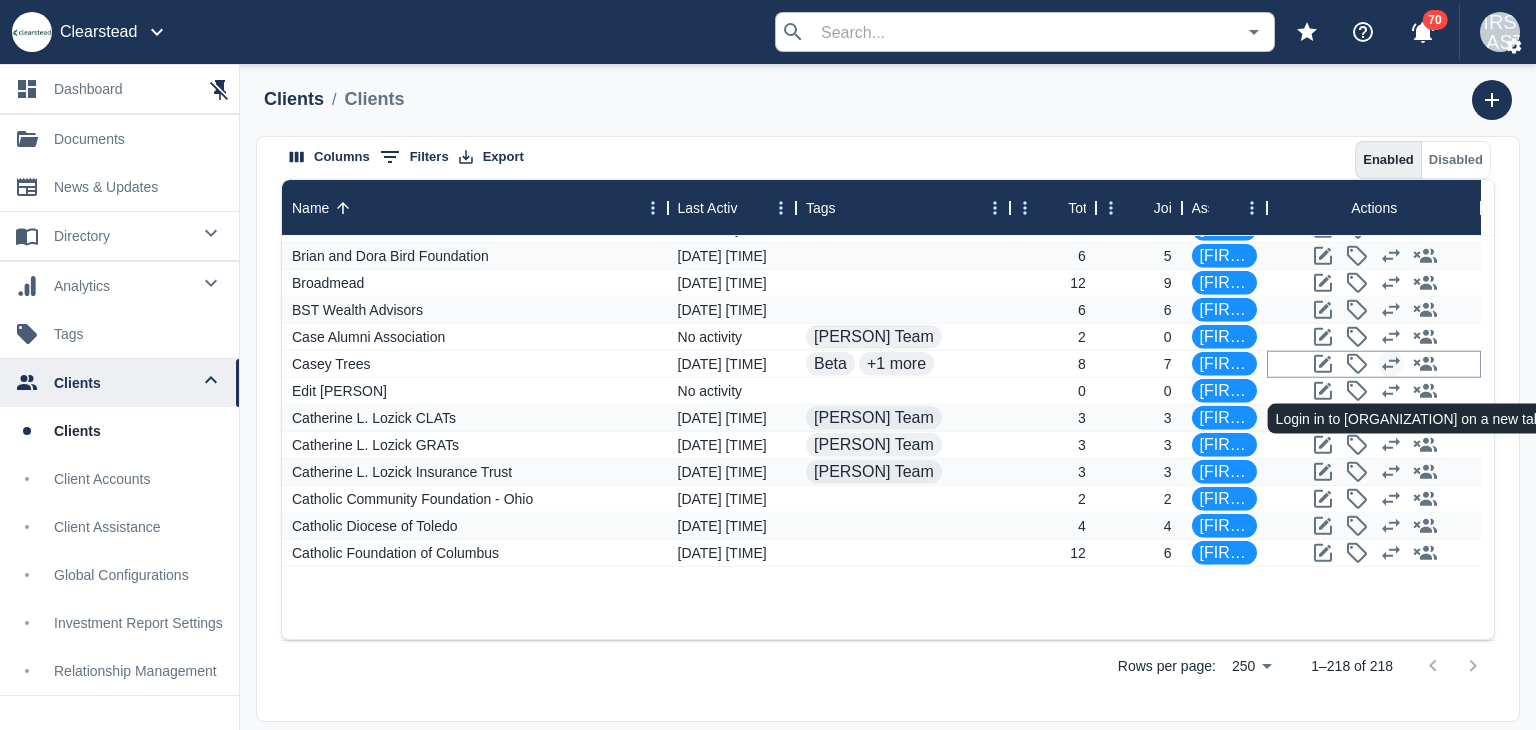click at bounding box center (1391, 364) 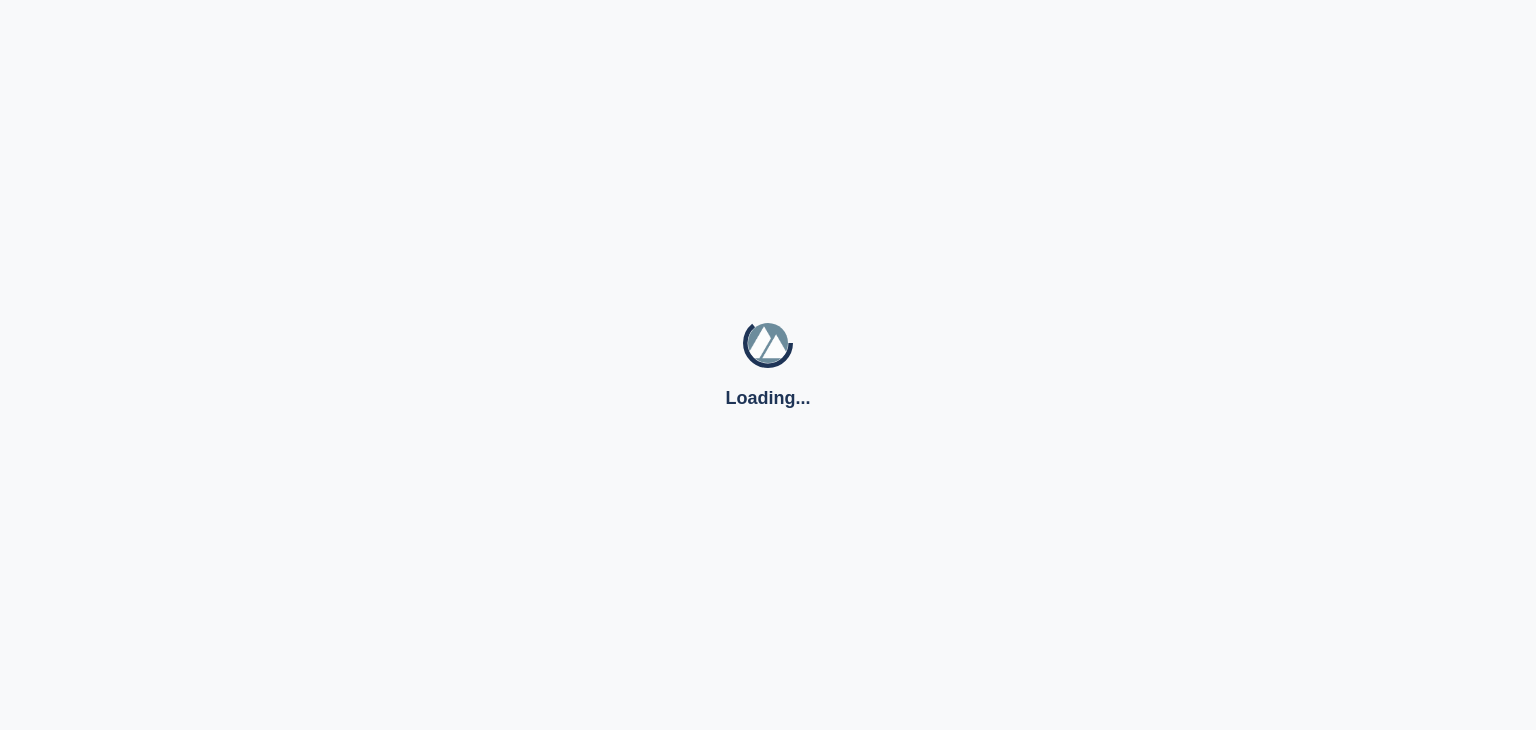 scroll, scrollTop: 0, scrollLeft: 0, axis: both 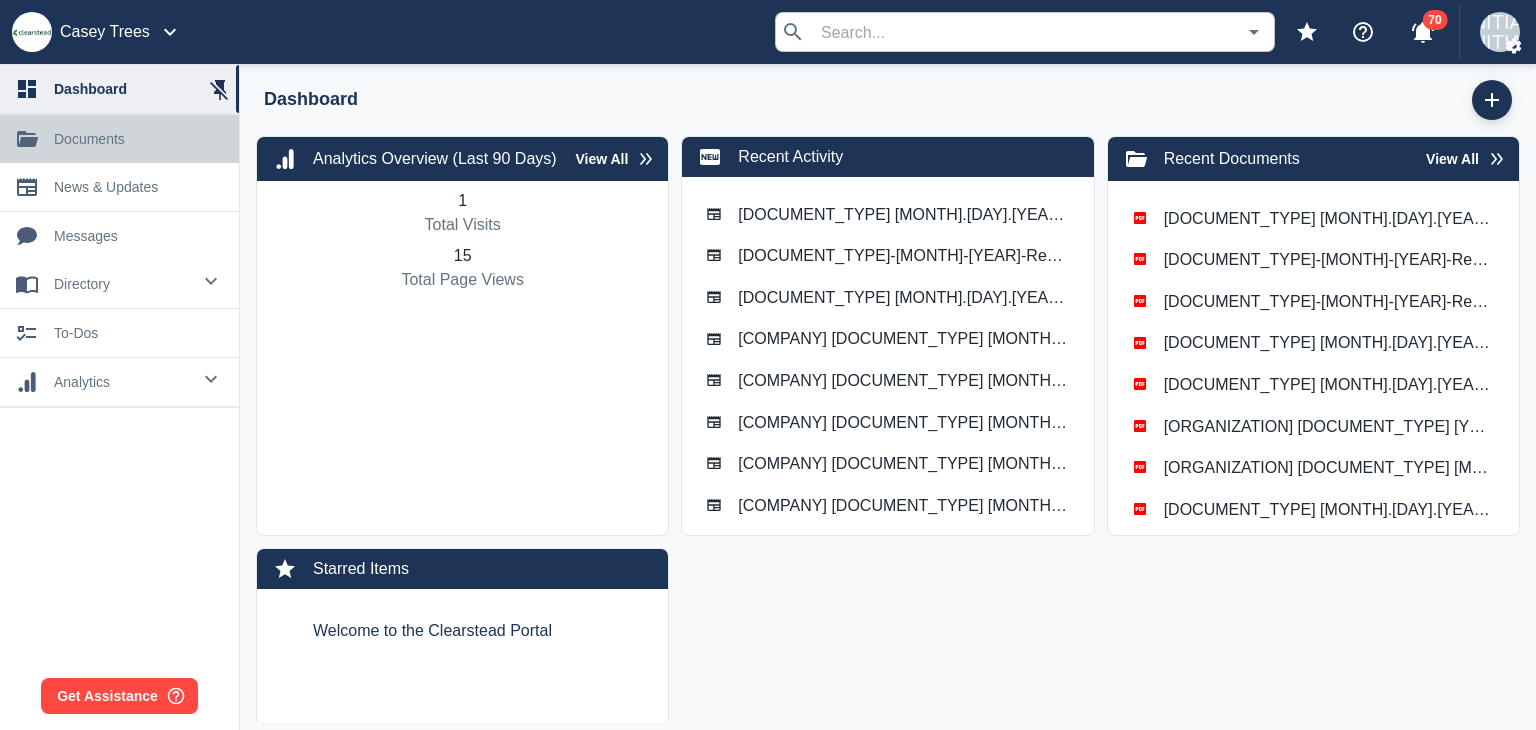 click on "documents" at bounding box center (138, 139) 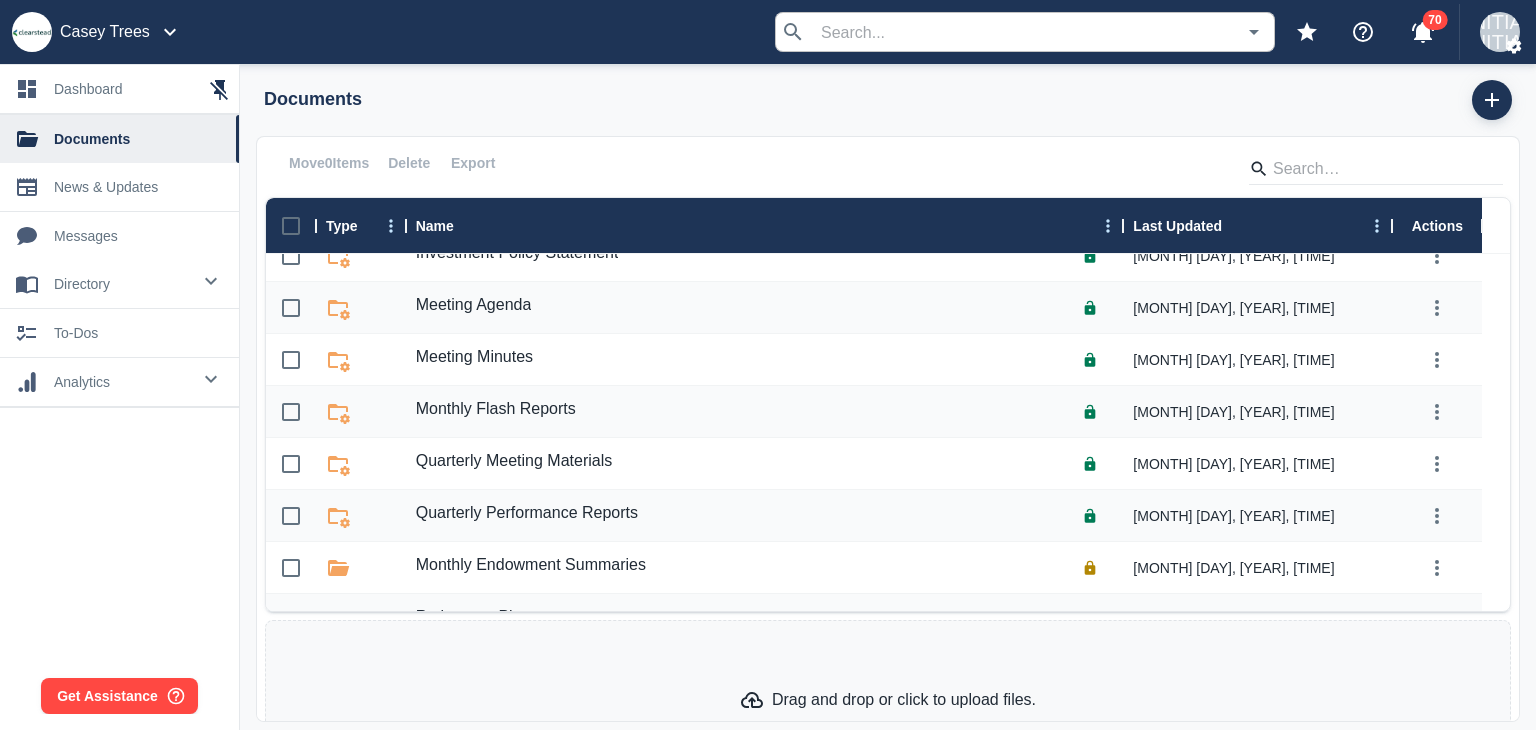 scroll, scrollTop: 230, scrollLeft: 0, axis: vertical 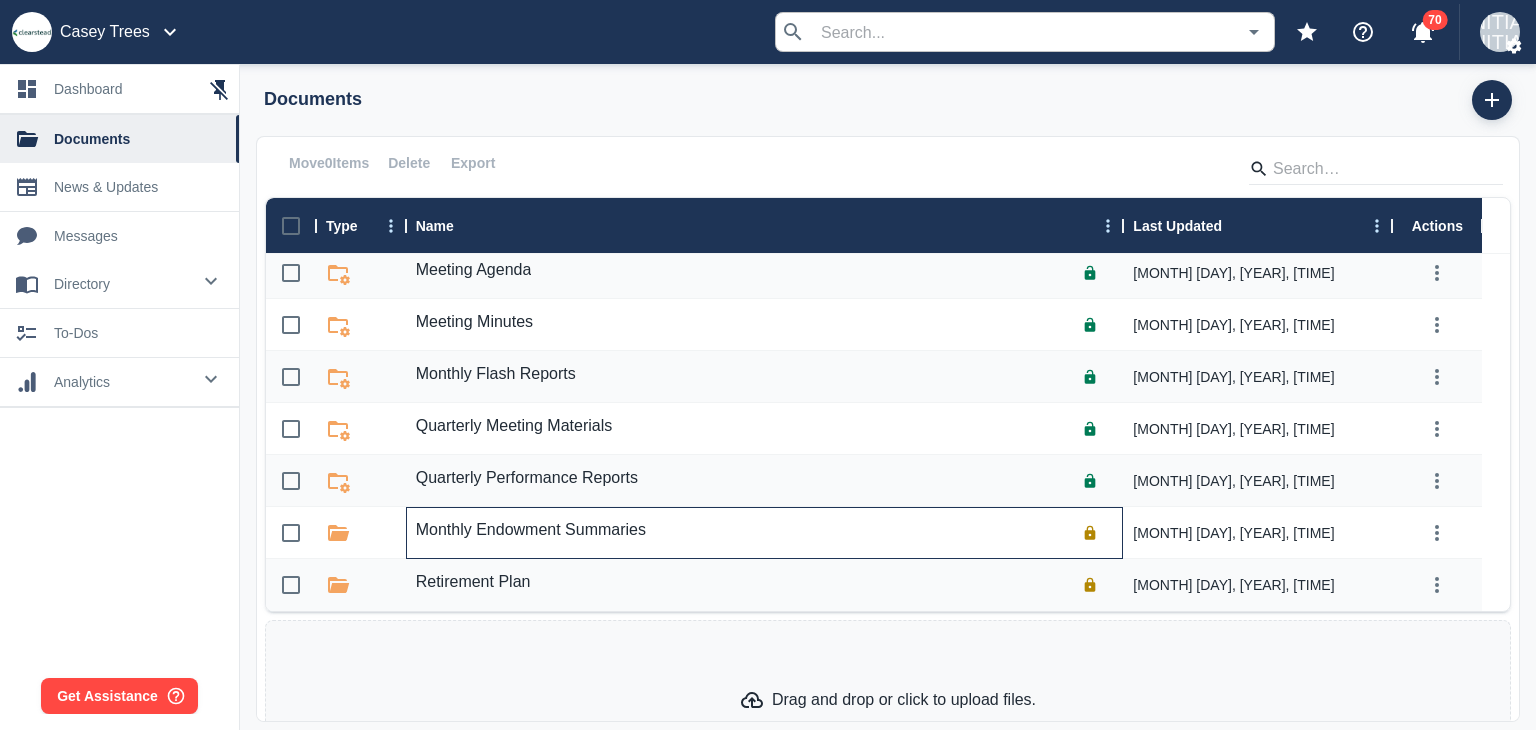 click on "Monthly Endowment Summaries" at bounding box center (531, 530) 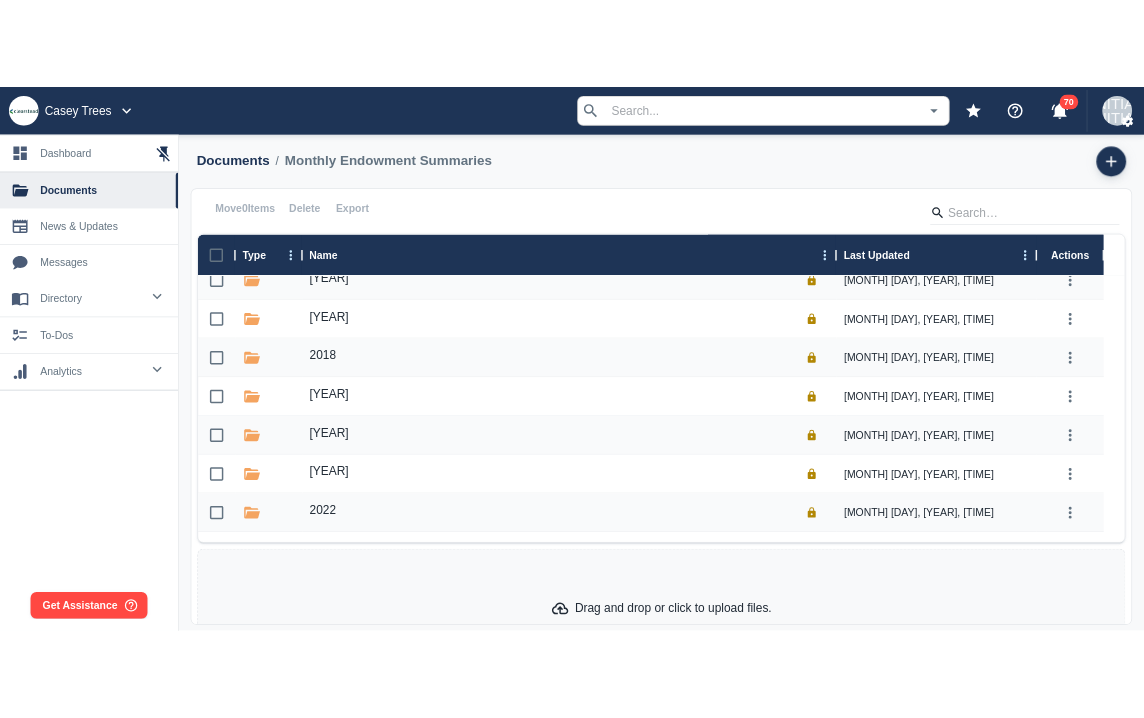scroll, scrollTop: 386, scrollLeft: 0, axis: vertical 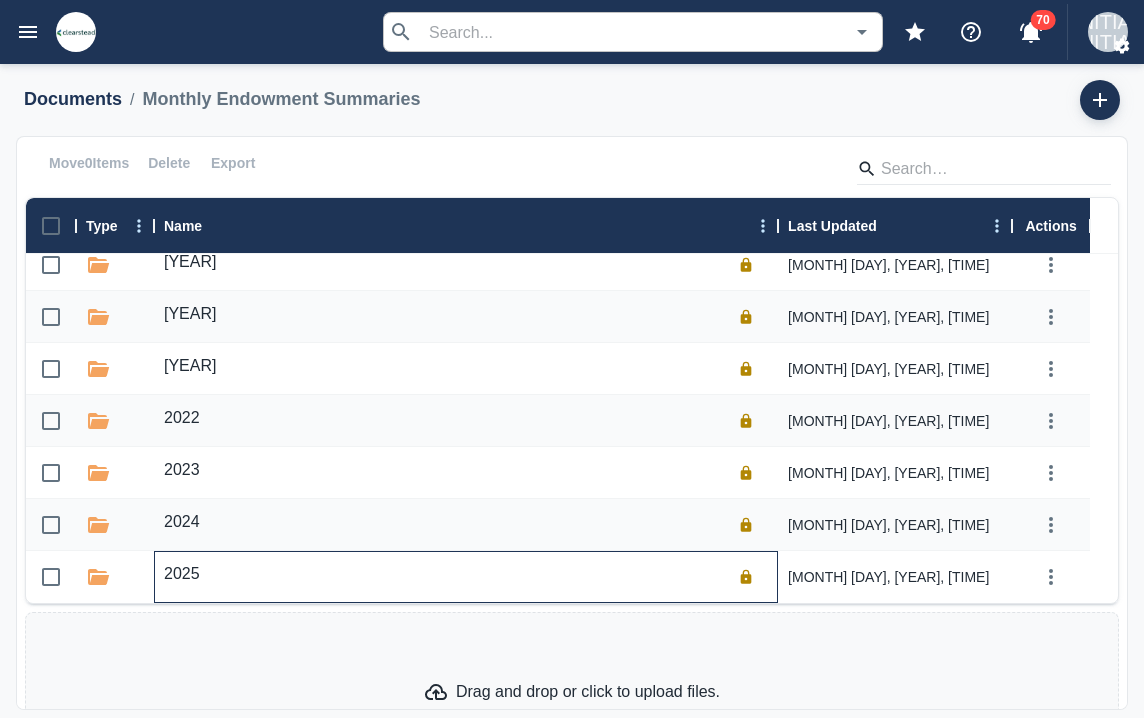 click on "2025" at bounding box center (182, 574) 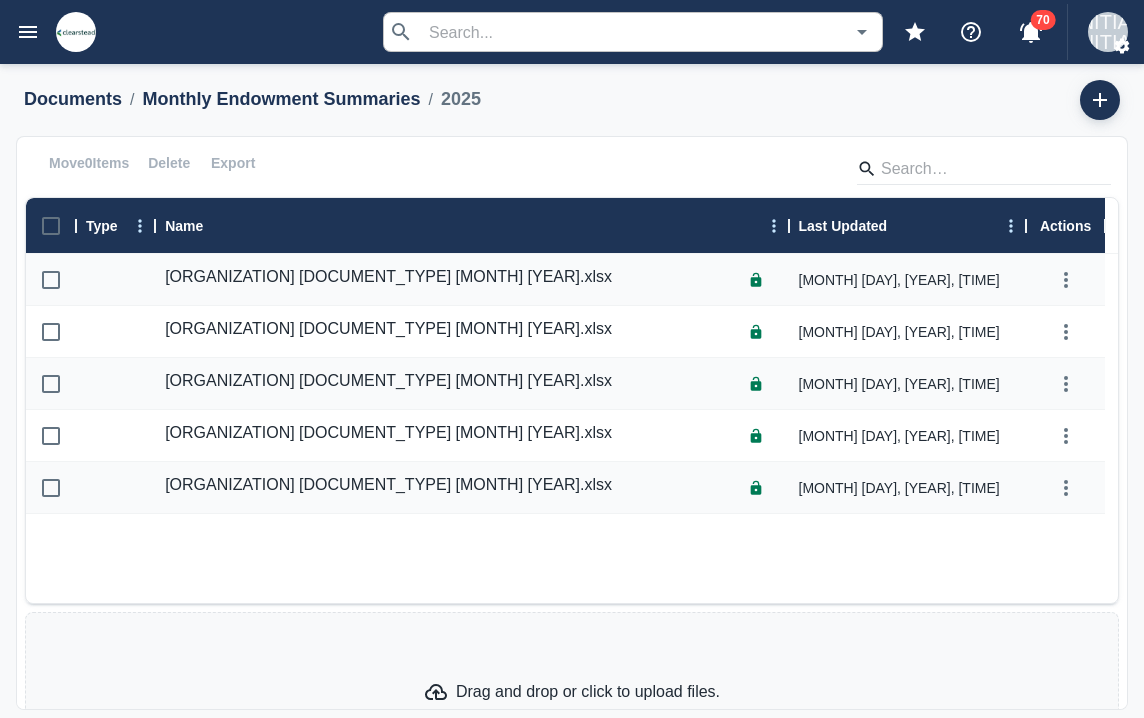 scroll, scrollTop: 0, scrollLeft: 0, axis: both 